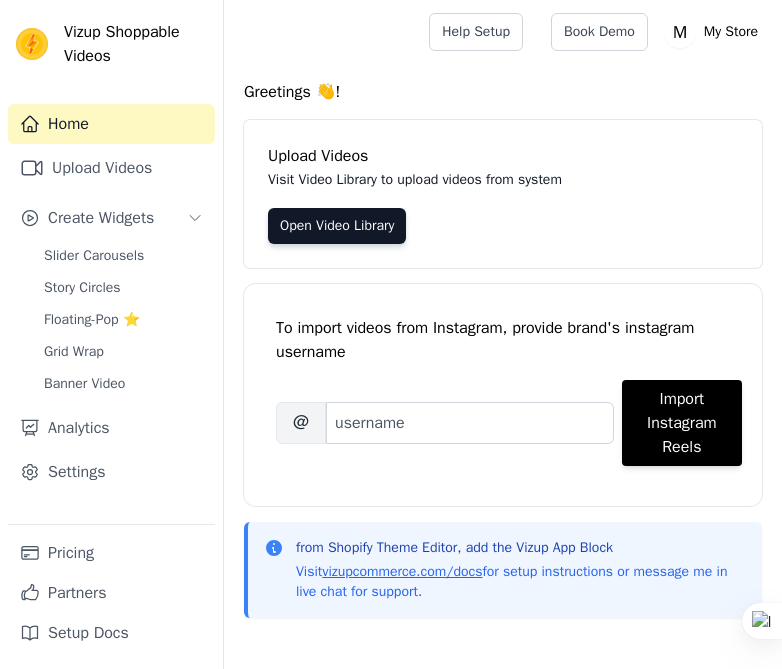 scroll, scrollTop: 0, scrollLeft: 0, axis: both 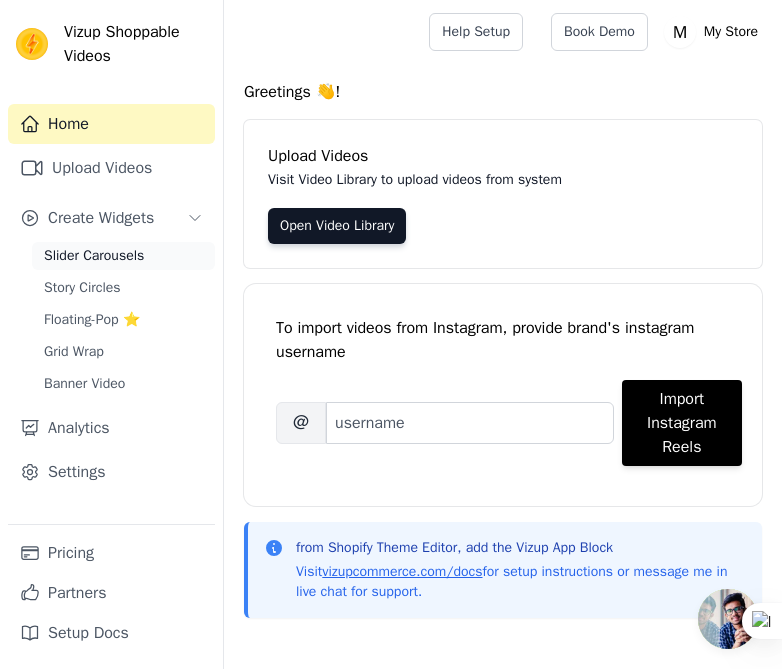 click on "Slider Carousels" at bounding box center (94, 256) 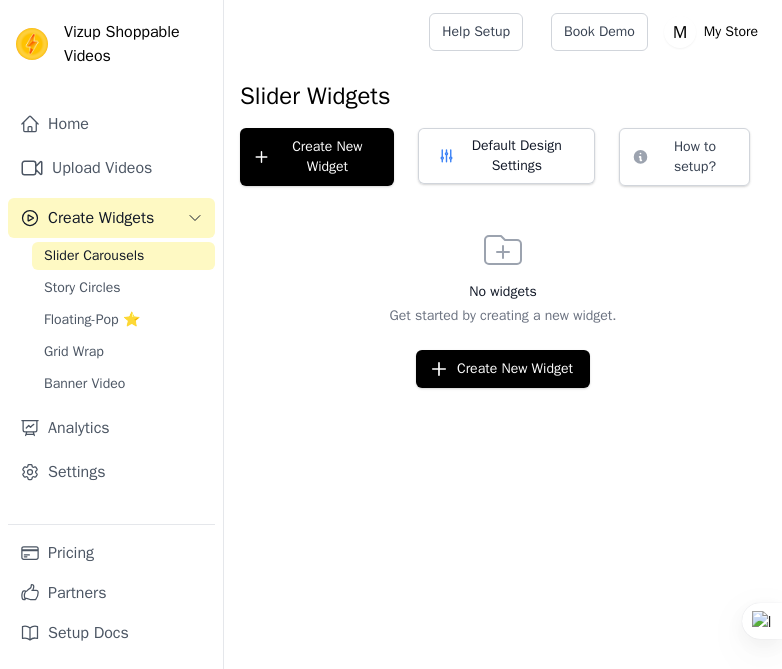 scroll, scrollTop: 0, scrollLeft: 0, axis: both 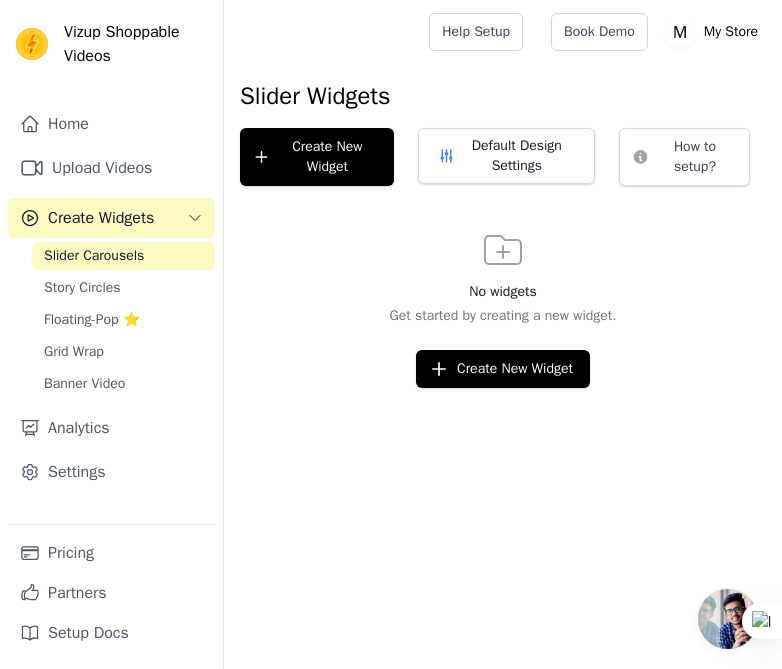 click on "Create Widgets" at bounding box center (101, 218) 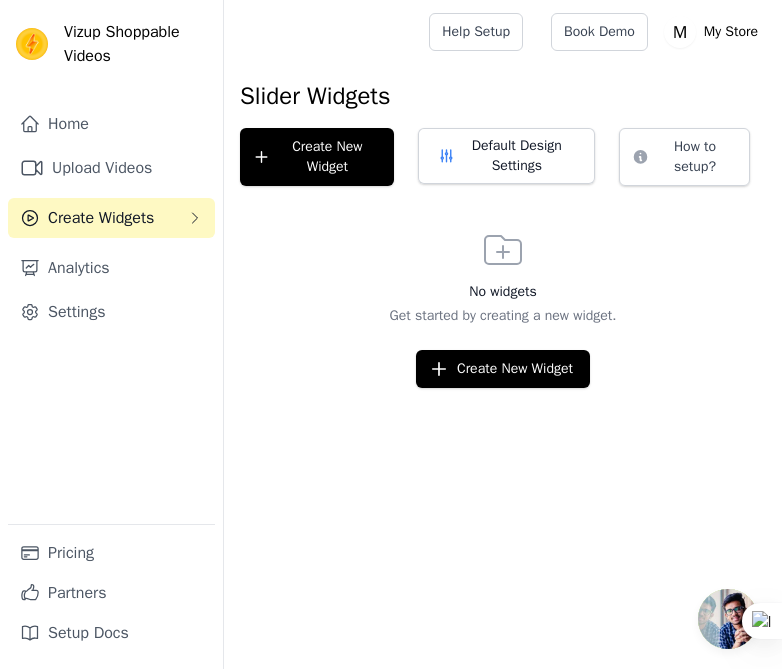 click on "Create Widgets" at bounding box center [101, 218] 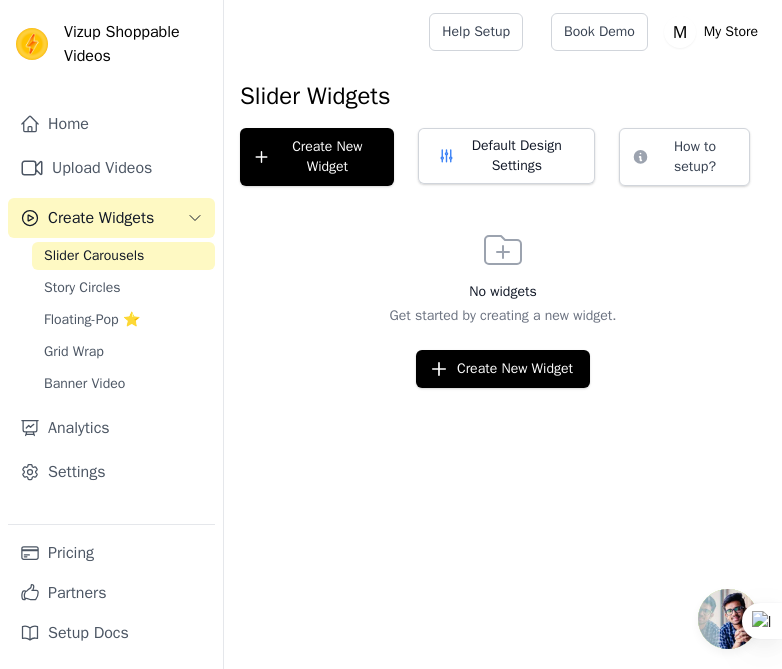 click 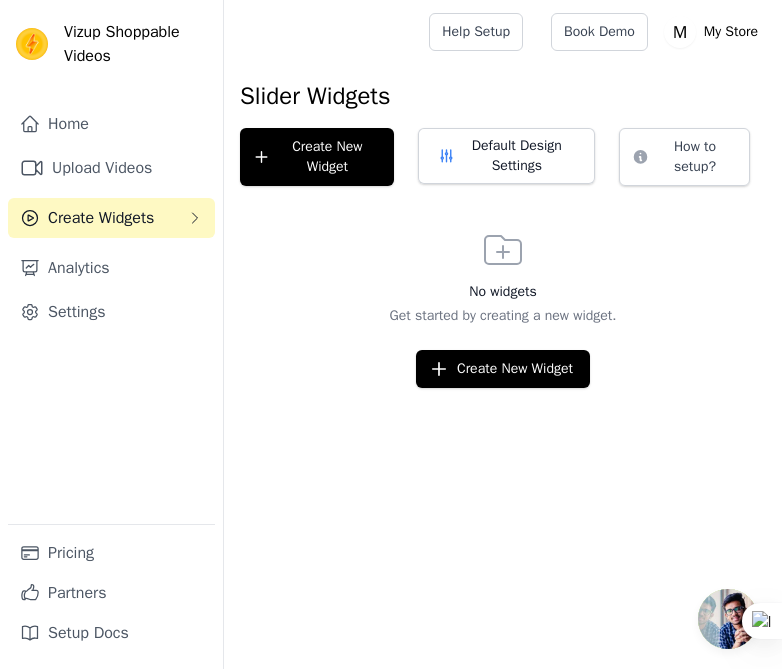 click 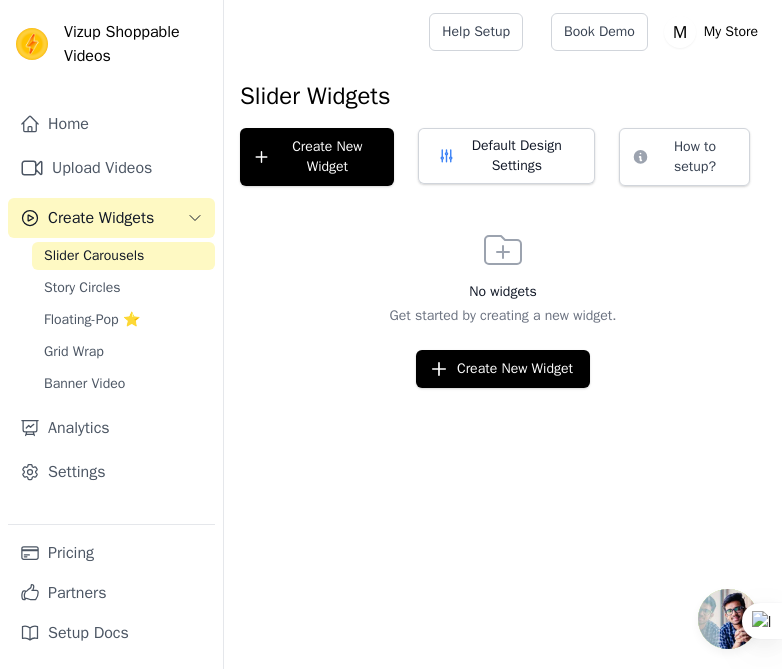 click on "Create Widgets" at bounding box center [87, 218] 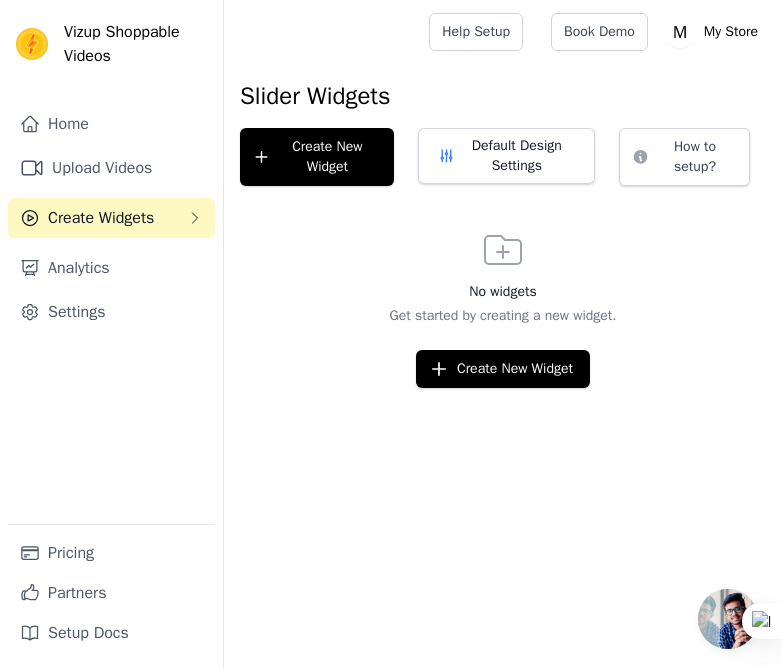 click on "Create Widgets" at bounding box center [101, 218] 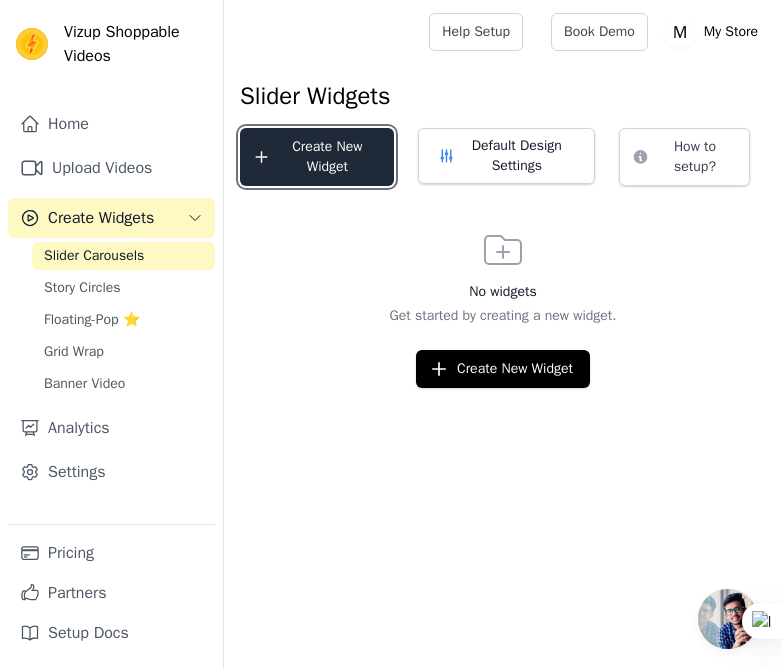 click on "Create New Widget" at bounding box center [317, 157] 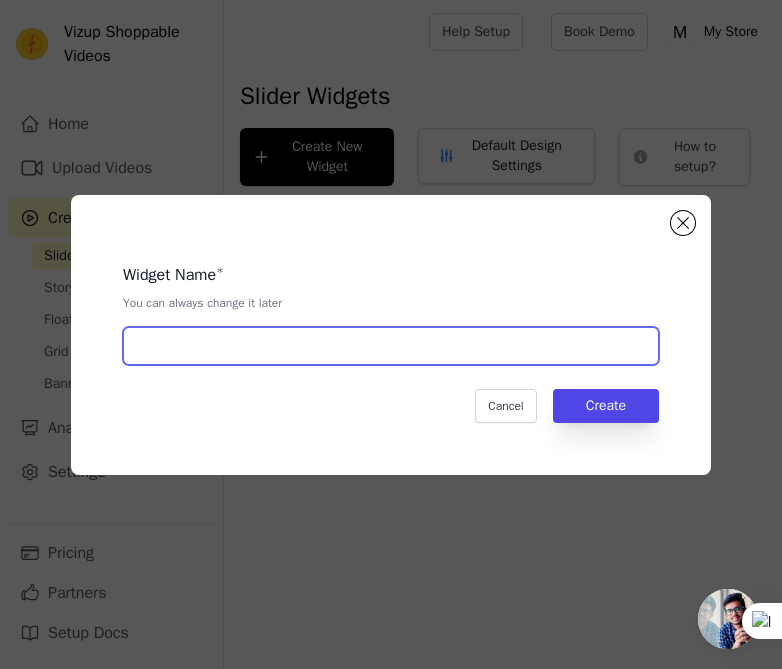 click at bounding box center (391, 346) 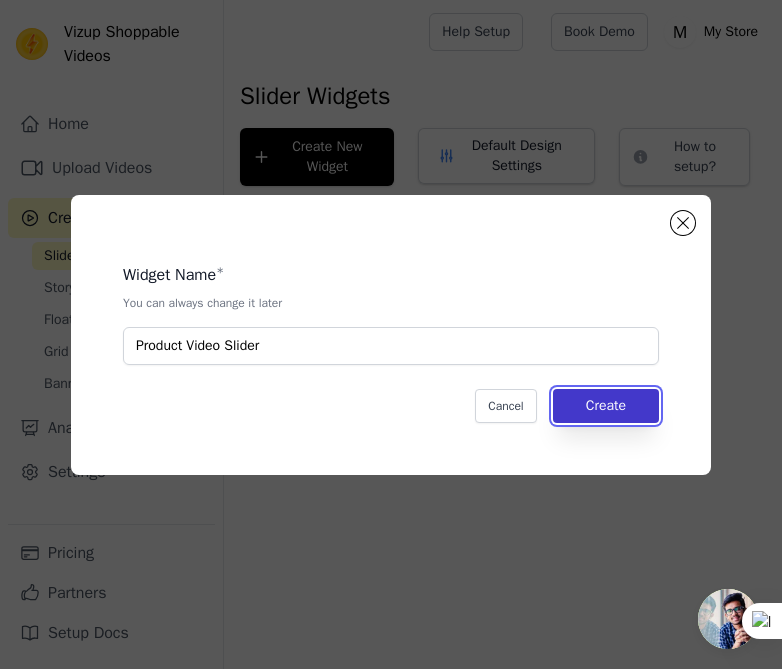 click on "Create" at bounding box center (606, 406) 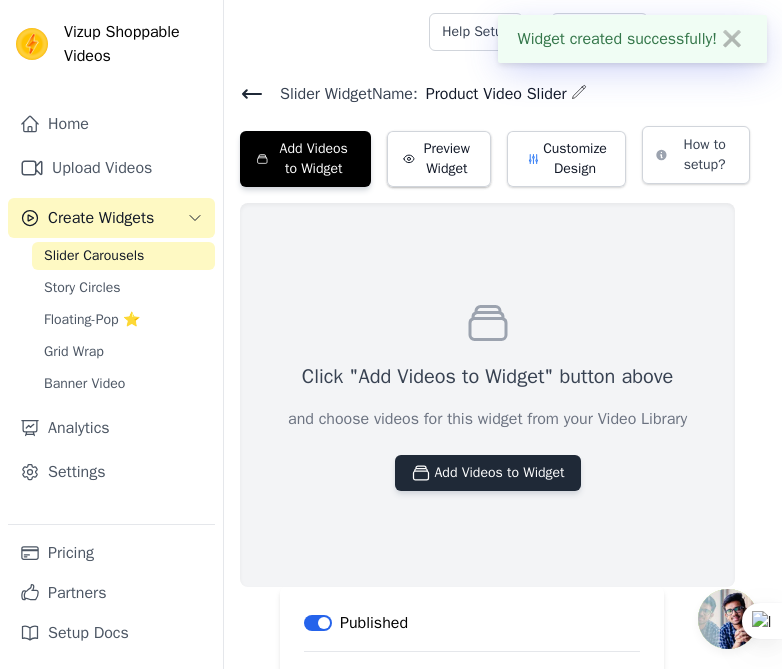 click on "Add Videos to Widget" at bounding box center (488, 473) 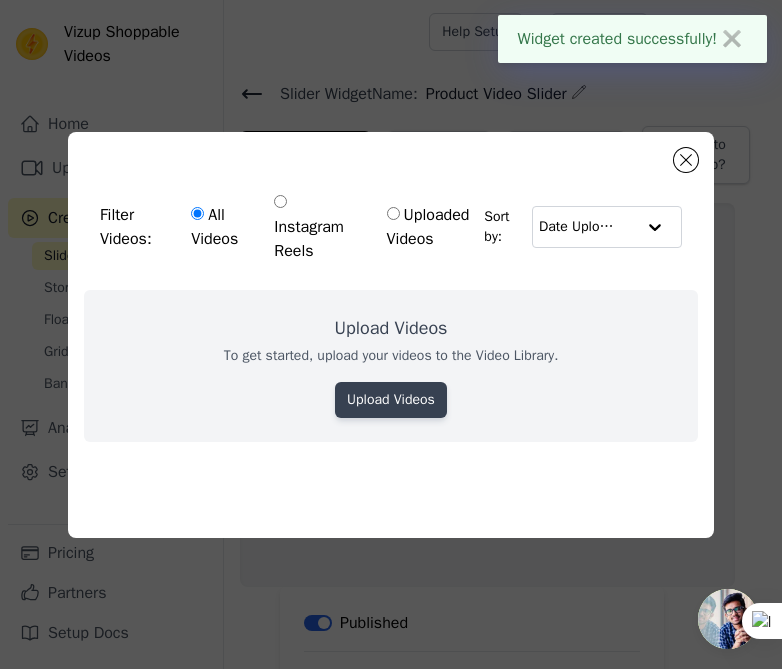 click on "Upload Videos" at bounding box center (391, 400) 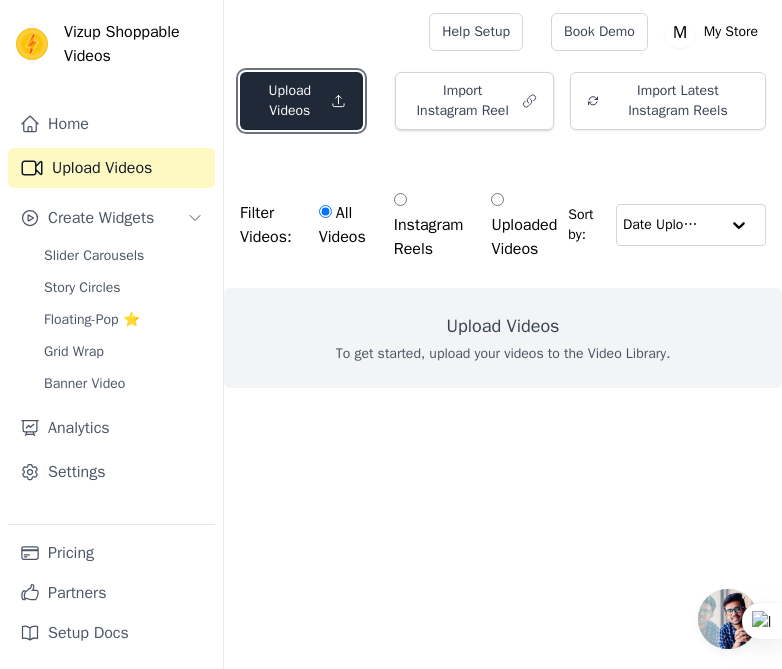 click on "Upload Videos" at bounding box center (301, 101) 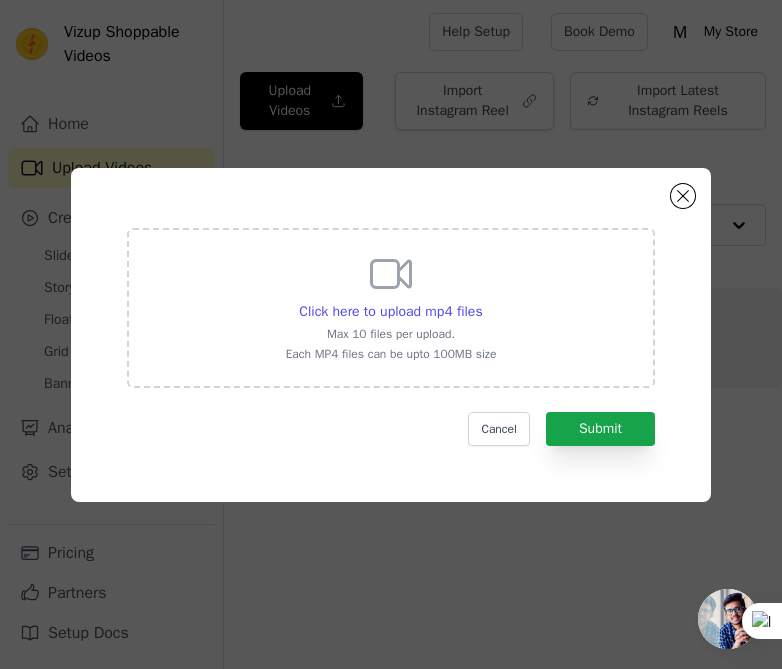 click on "Click here to upload mp4 files     Max 10 files per upload.   Each MP4 files can be upto 100MB size" at bounding box center [391, 306] 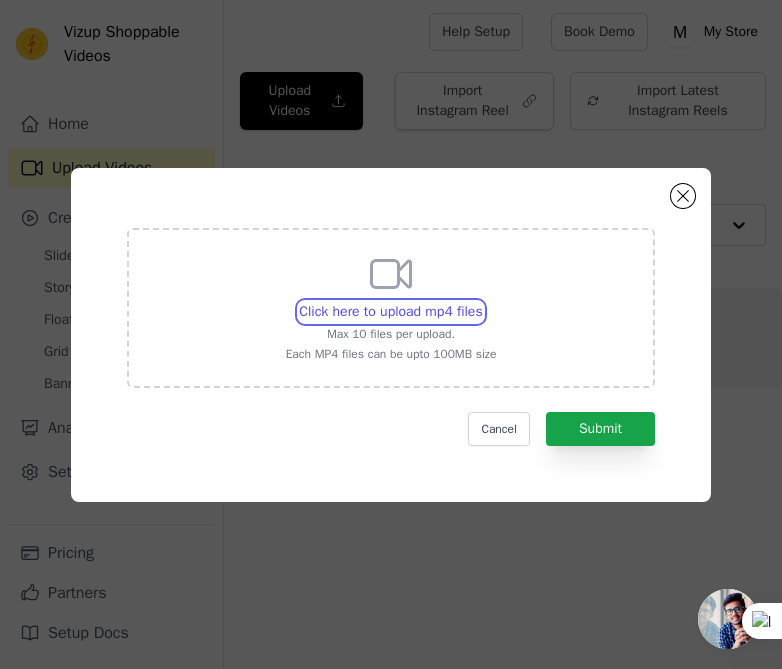 click on "Click here to upload mp4 files     Max 10 files per upload.   Each MP4 files can be upto 100MB size" at bounding box center (482, 301) 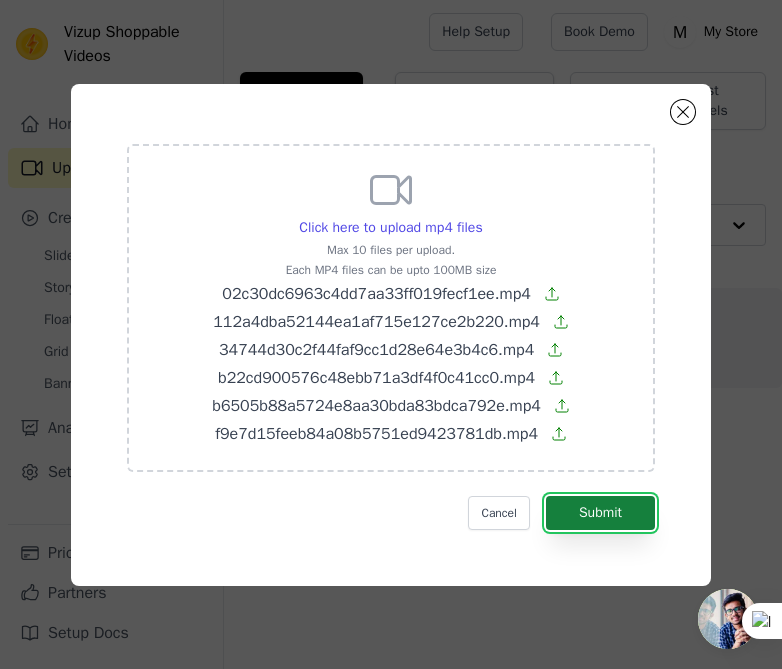 click on "Submit" at bounding box center (600, 513) 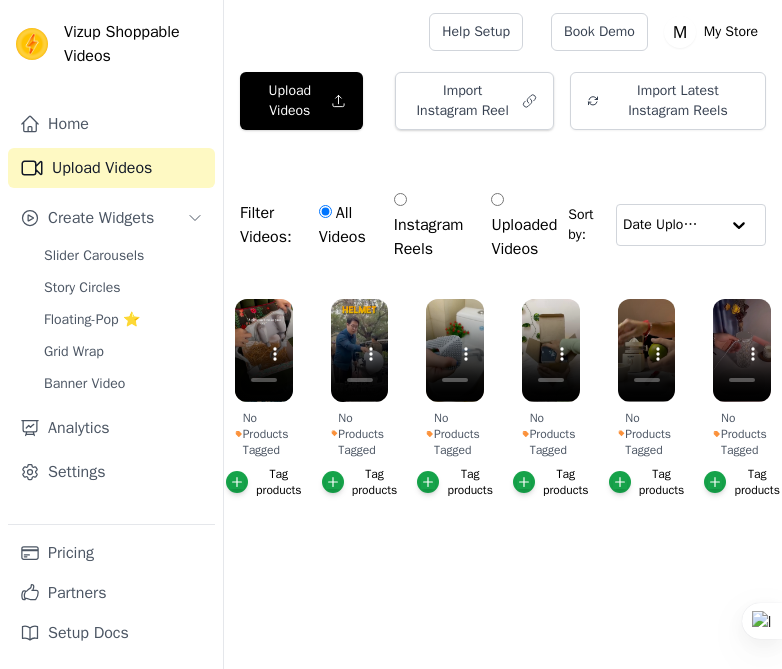 scroll, scrollTop: 0, scrollLeft: 0, axis: both 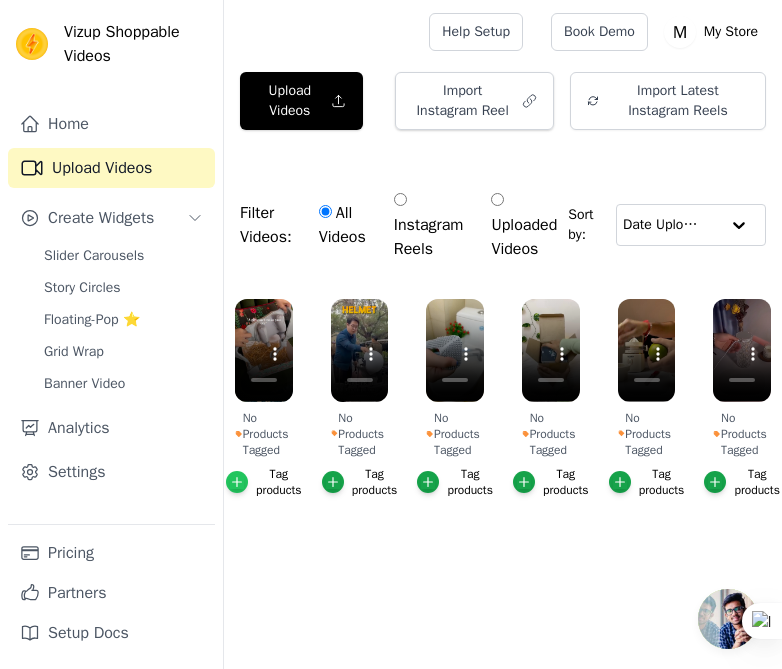 click at bounding box center [237, 482] 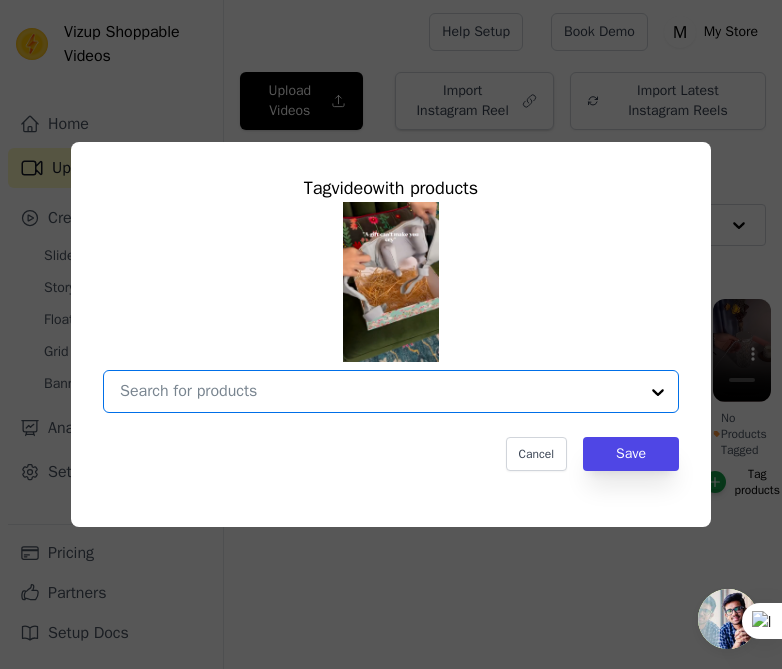click on "No Products Tagged     Tag  video  with products       Option undefined, selected.   Select is focused, type to refine list, press down to open the menu.                   Cancel   Save     Tag products" at bounding box center [379, 391] 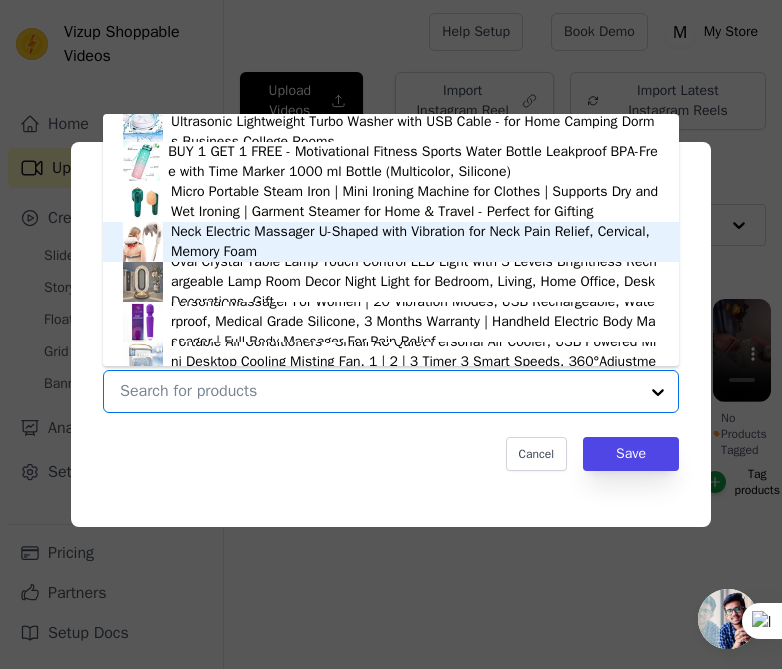 scroll, scrollTop: 693, scrollLeft: 0, axis: vertical 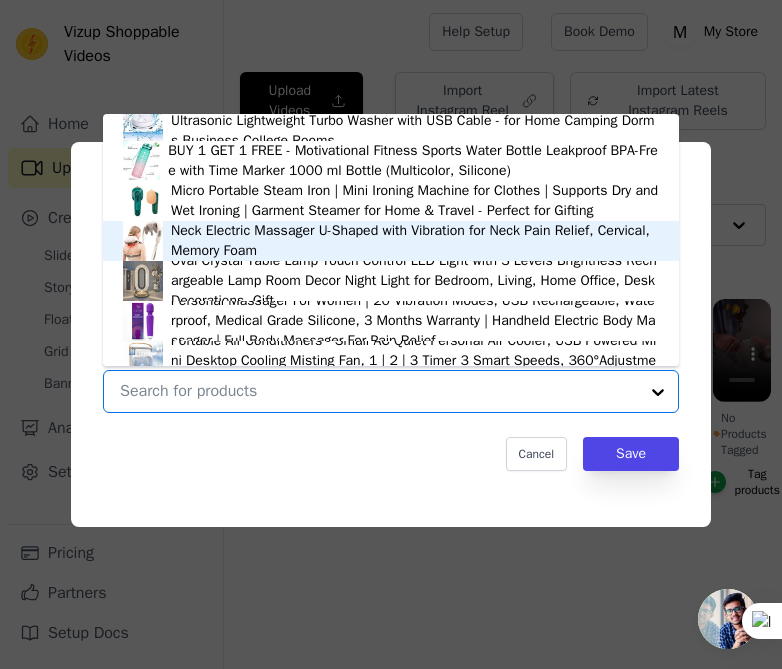 click on "Neck Electric Massager U-Shaped with Vibration for Neck Pain Relief, Cervical, Memory Foam" at bounding box center [391, 241] 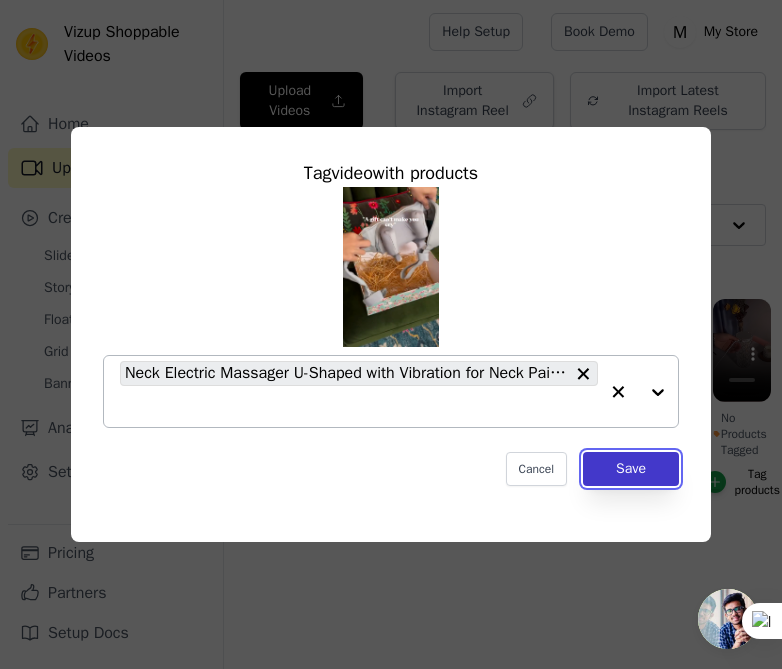 click on "Save" at bounding box center [631, 469] 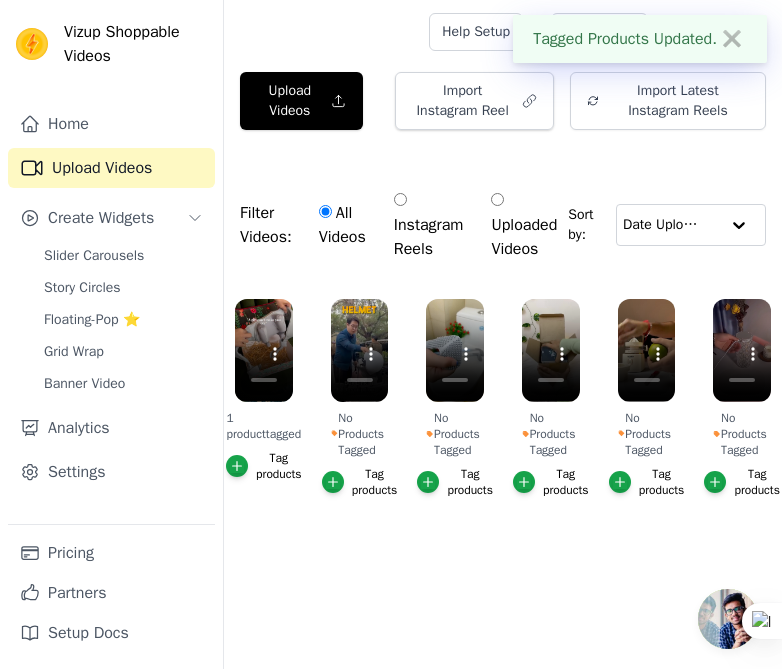 click on "Tag products" at bounding box center [360, 482] 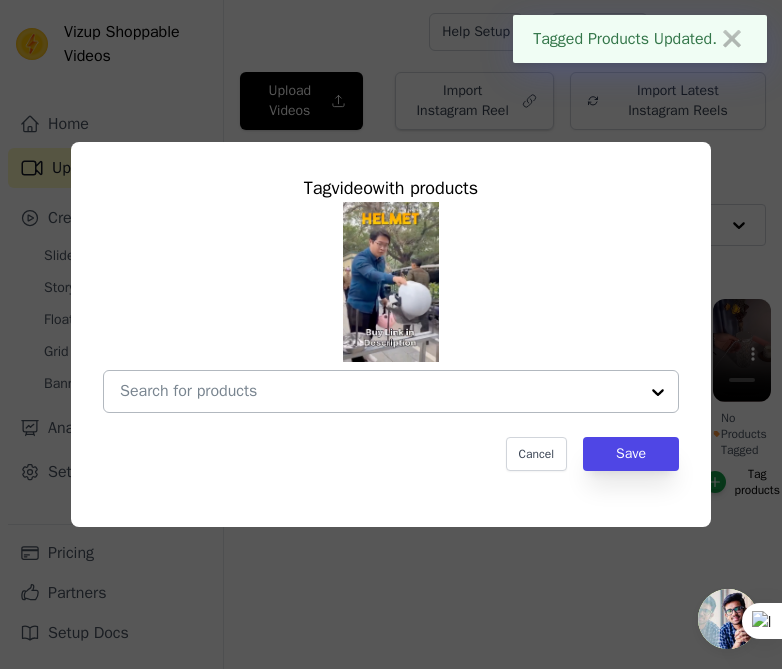 click on "No Products Tagged     Tag  video  with products                         Cancel   Save     Tag products" at bounding box center [379, 391] 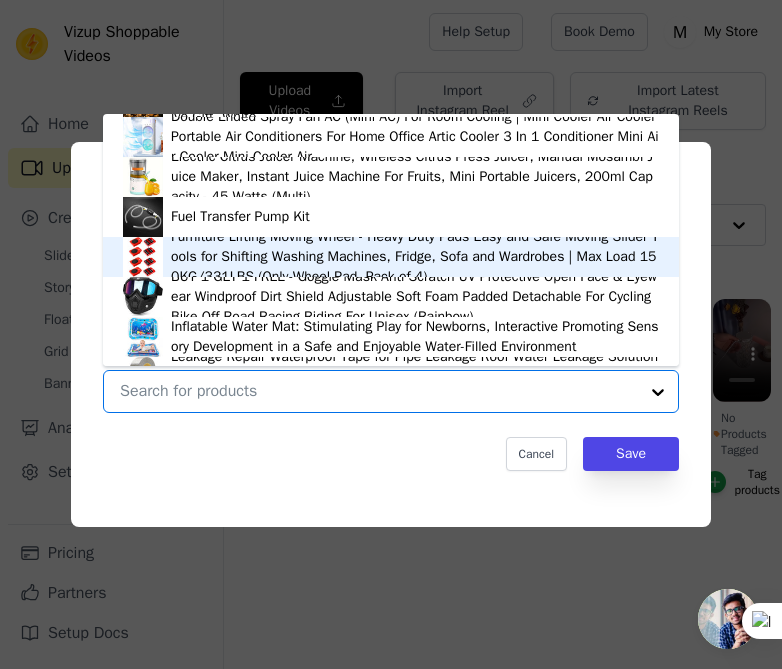 scroll, scrollTop: 198, scrollLeft: 0, axis: vertical 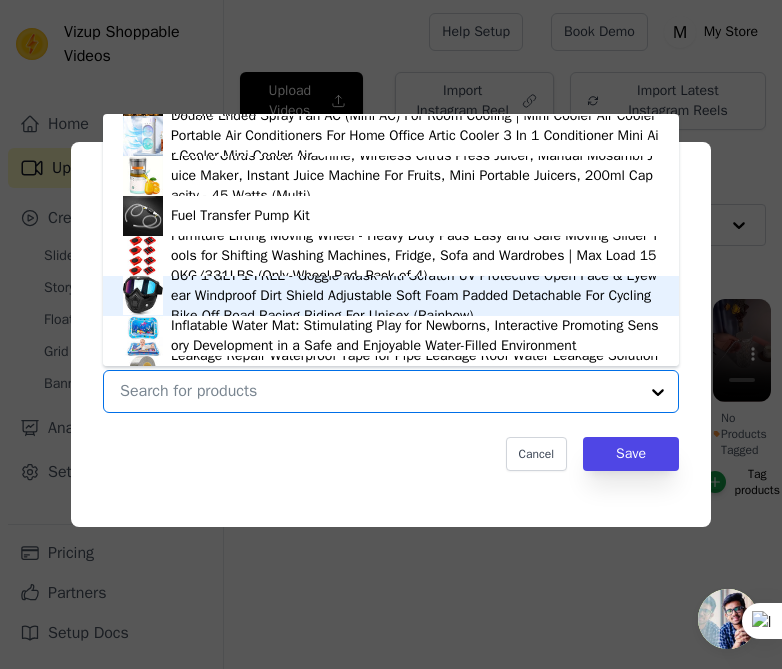 click at bounding box center (143, 296) 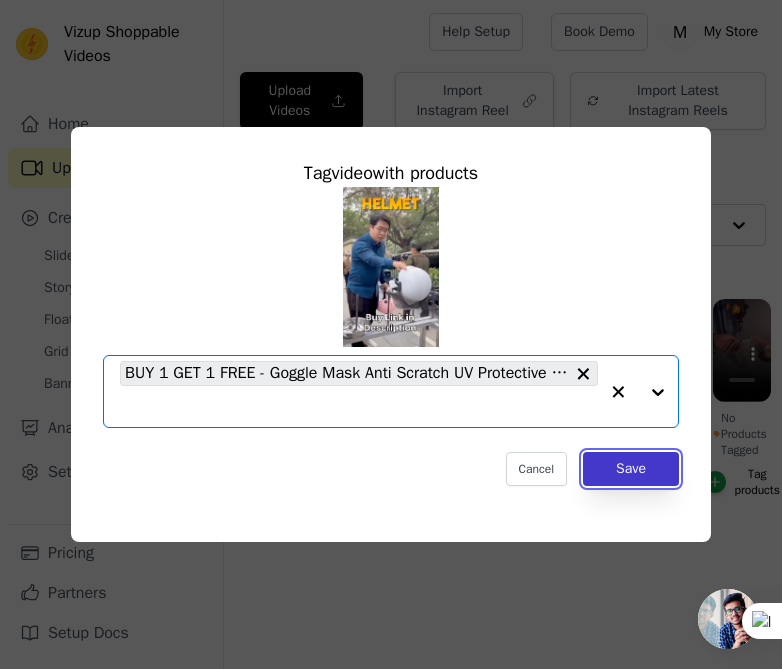 click on "Save" at bounding box center (631, 469) 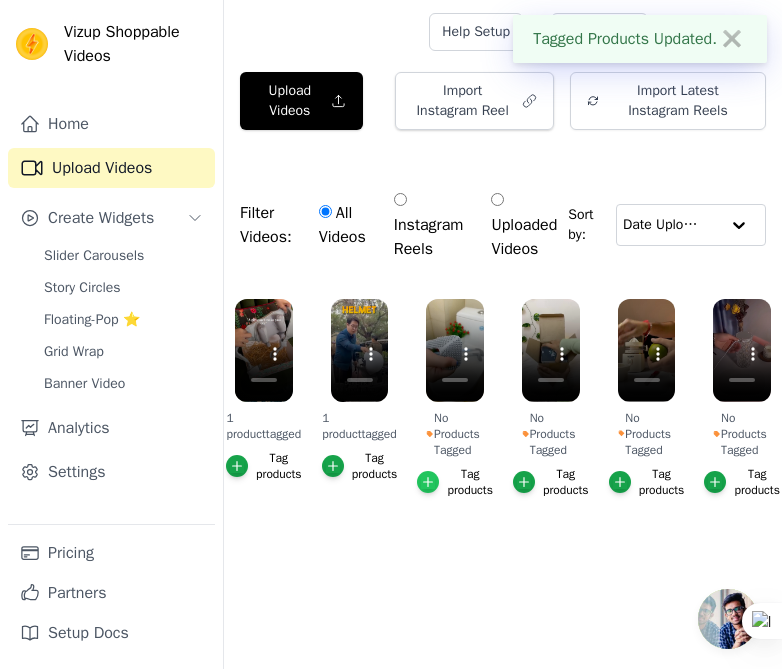 click 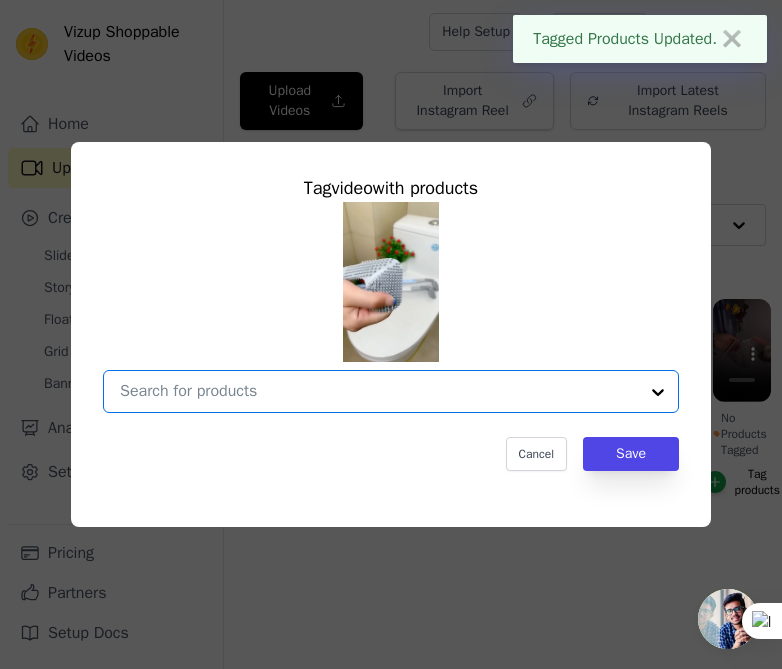 click on "No Products Tagged     Tag  video  with products       Option undefined, selected.   Select is focused, type to refine list, press down to open the menu.                   Cancel   Save     Tag products" at bounding box center [379, 391] 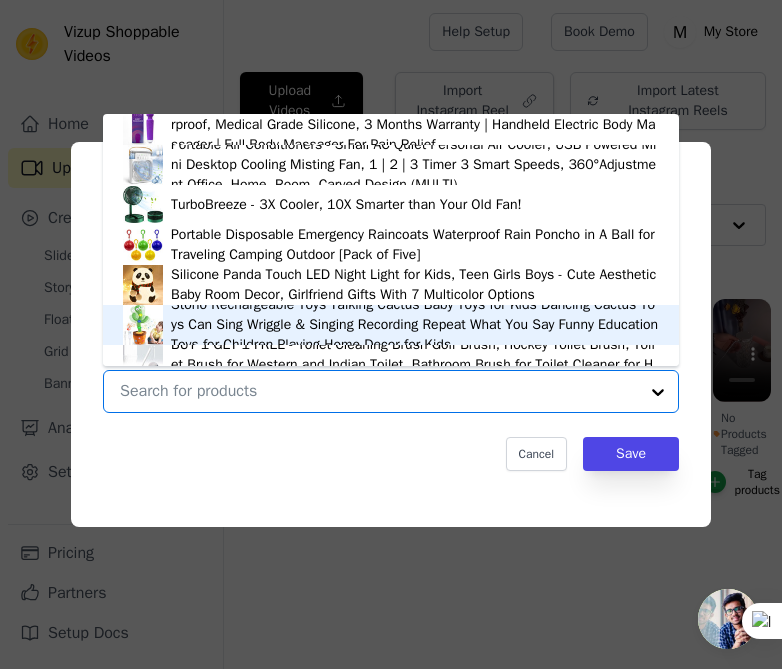 scroll, scrollTop: 973, scrollLeft: 0, axis: vertical 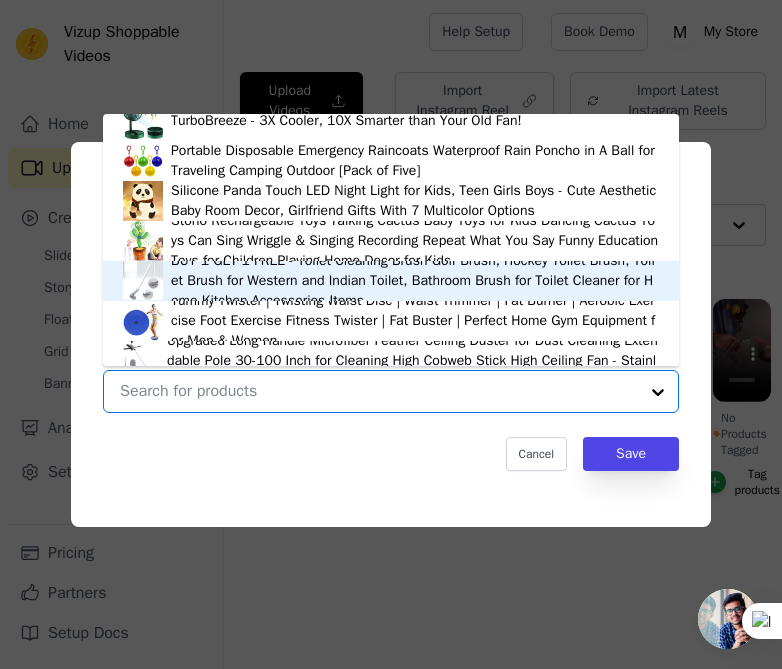 click at bounding box center [143, 281] 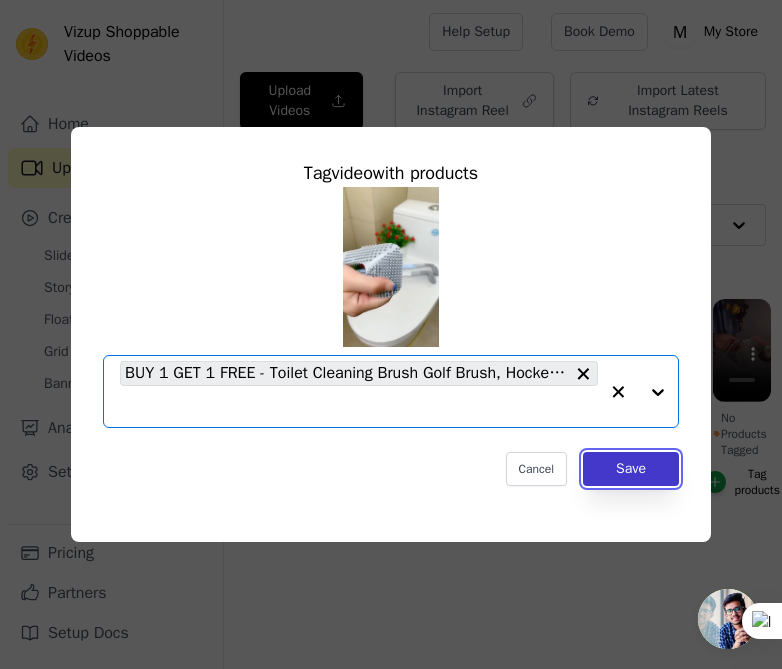 click on "Save" at bounding box center [631, 469] 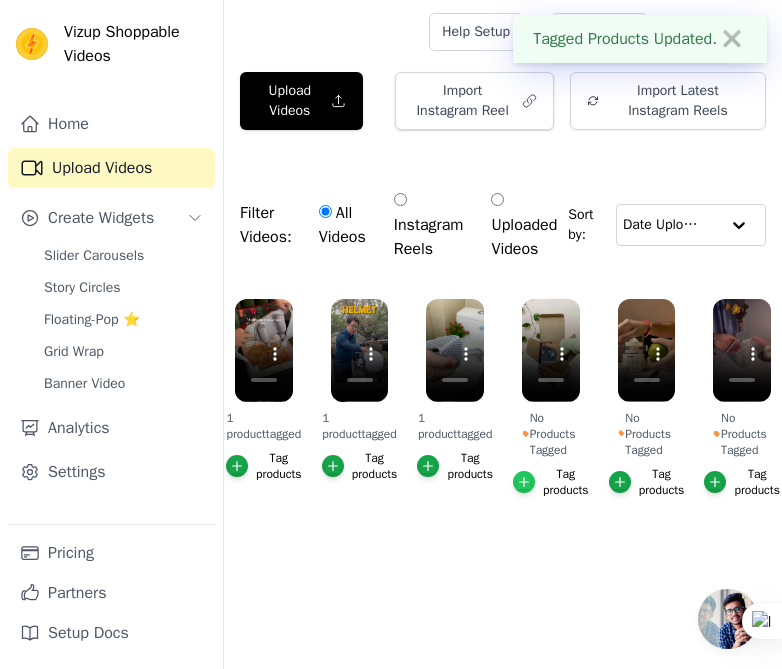 click 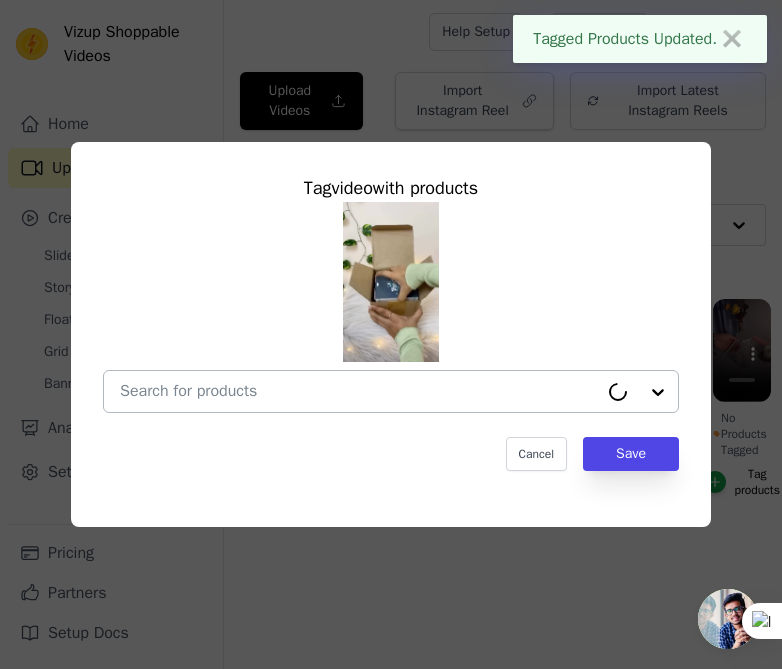 click on "No Products Tagged     Tag  video  with products                         Cancel   Save     Tag products" at bounding box center [359, 391] 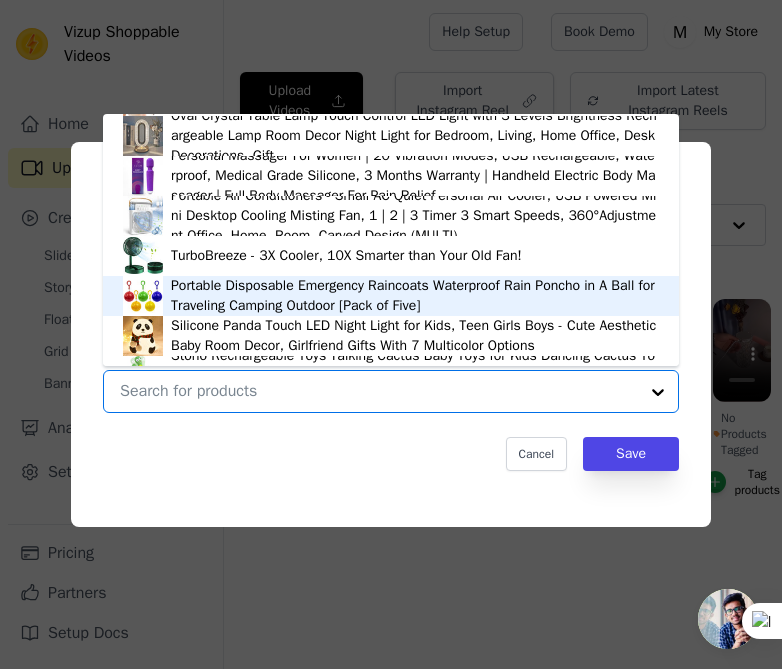 scroll, scrollTop: 865, scrollLeft: 0, axis: vertical 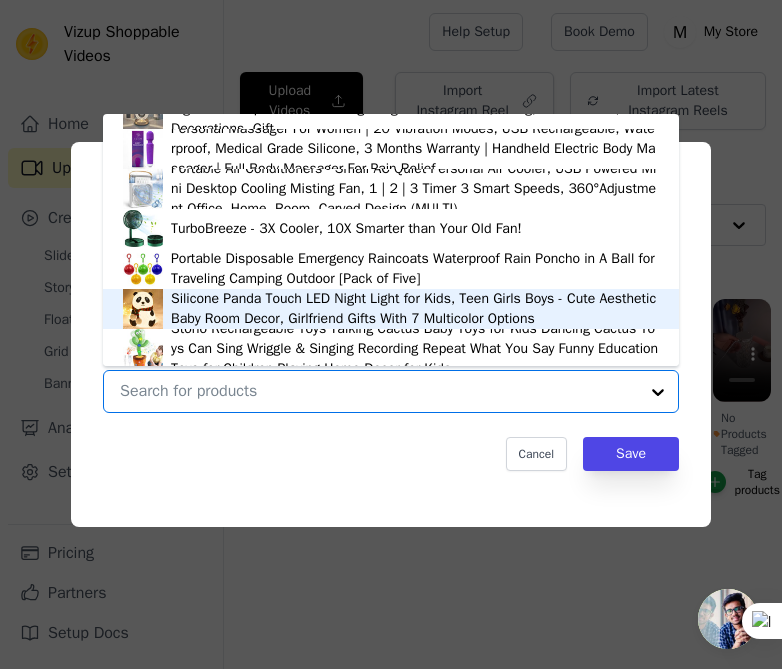 click at bounding box center [143, 309] 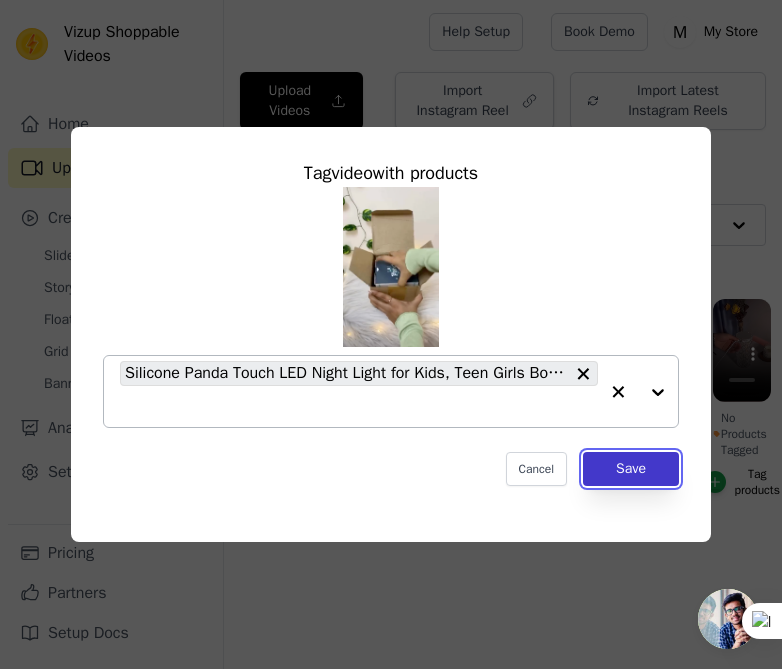 click on "Save" at bounding box center [631, 469] 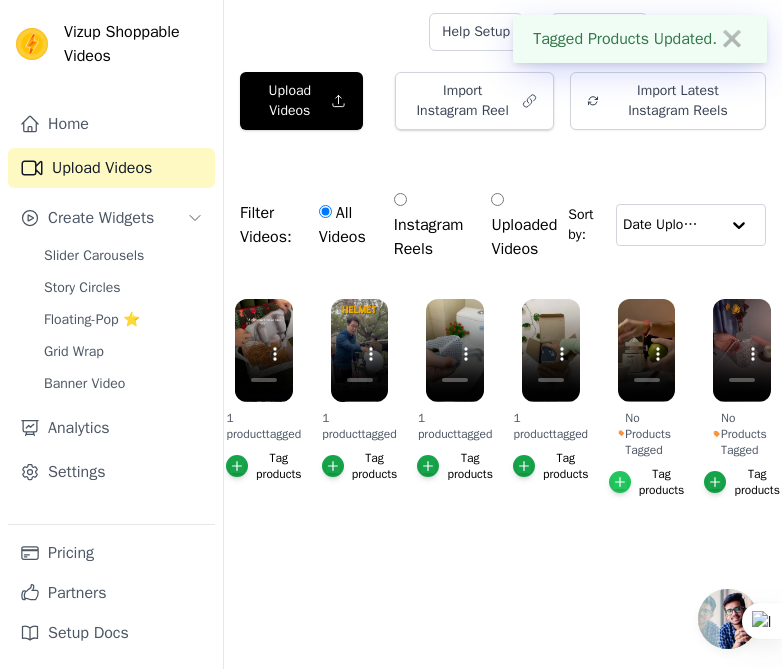click 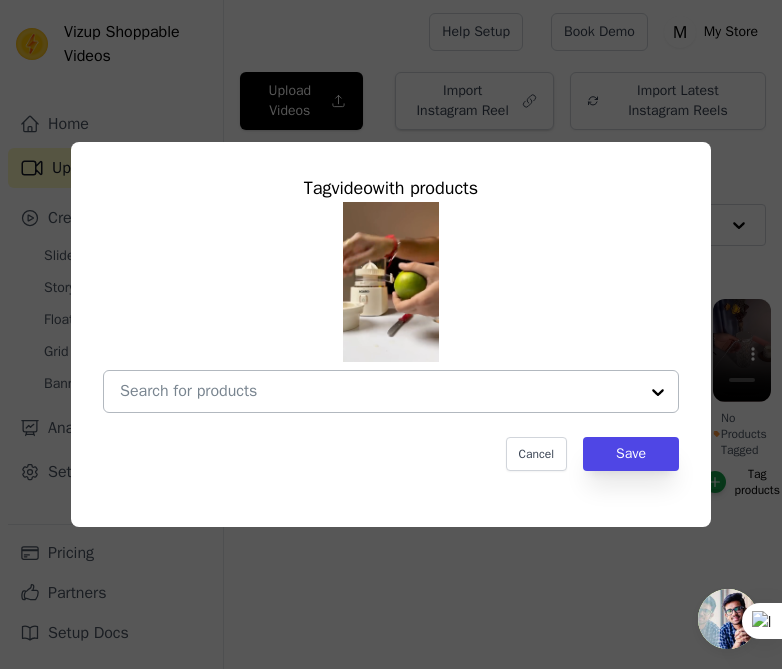 click at bounding box center [379, 391] 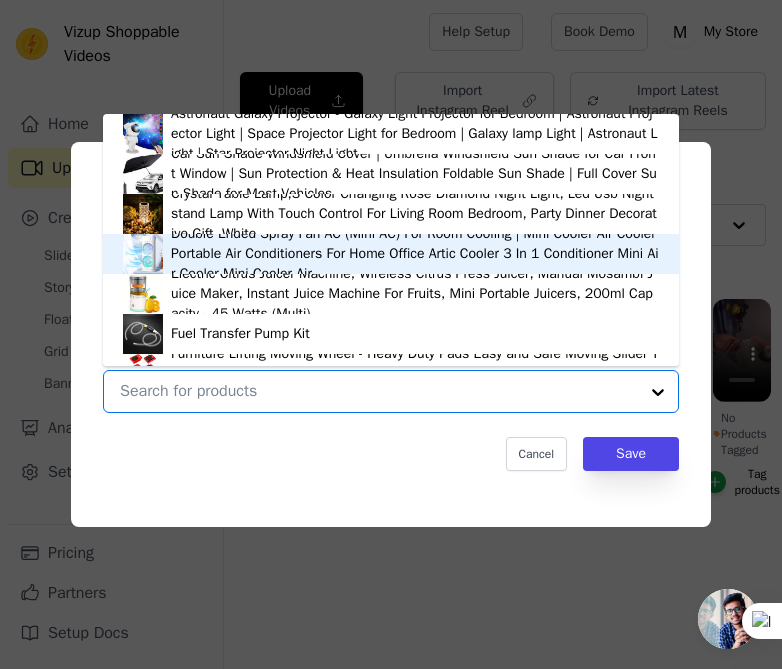 scroll, scrollTop: 93, scrollLeft: 0, axis: vertical 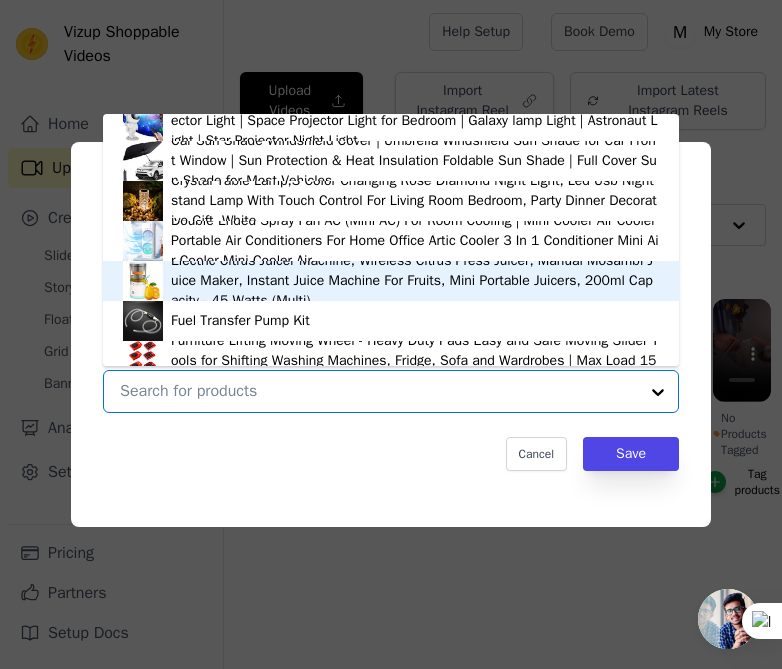 click at bounding box center (143, 281) 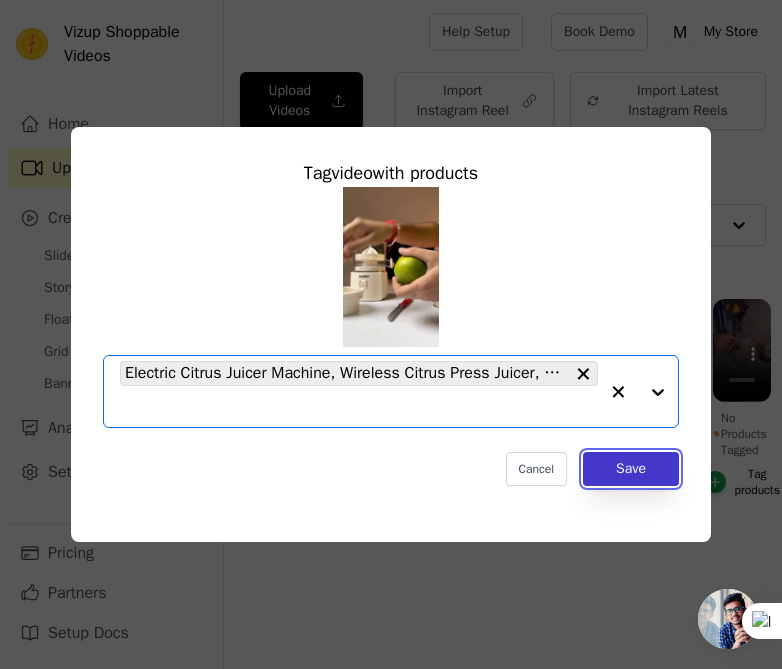 click on "Save" at bounding box center [631, 469] 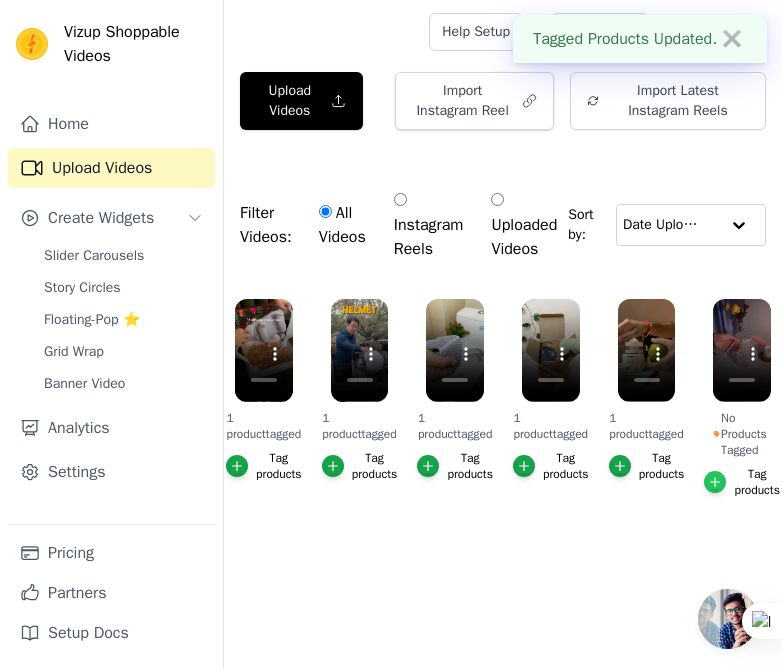 click at bounding box center [715, 482] 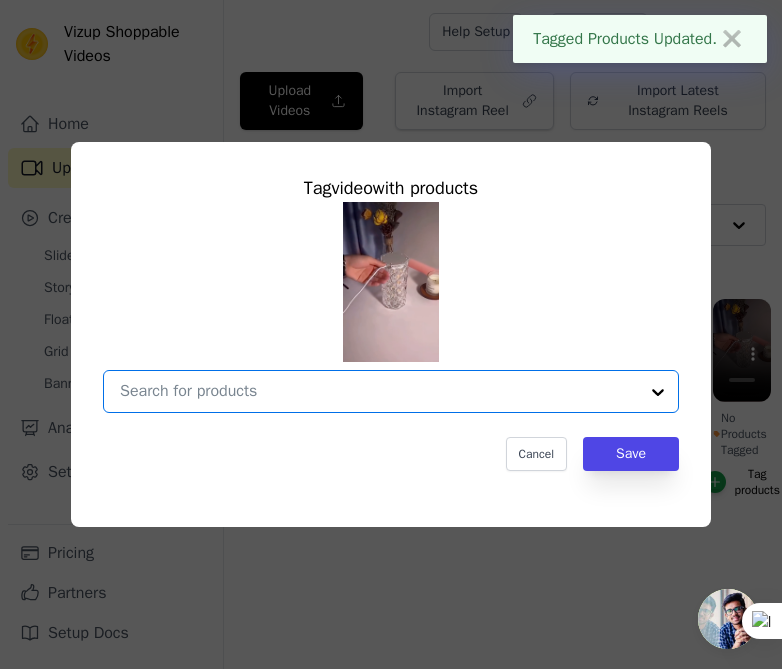 click on "No Products Tagged     Tag  video  with products       Option undefined, selected.   Select is focused, type to refine list, press down to open the menu.                   Cancel   Save     Tag products" at bounding box center (379, 391) 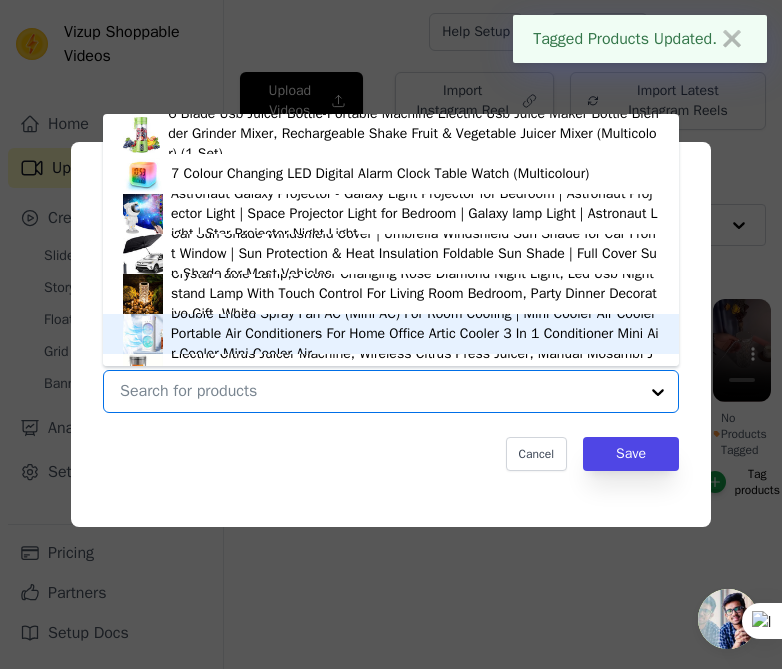 scroll, scrollTop: 28, scrollLeft: 0, axis: vertical 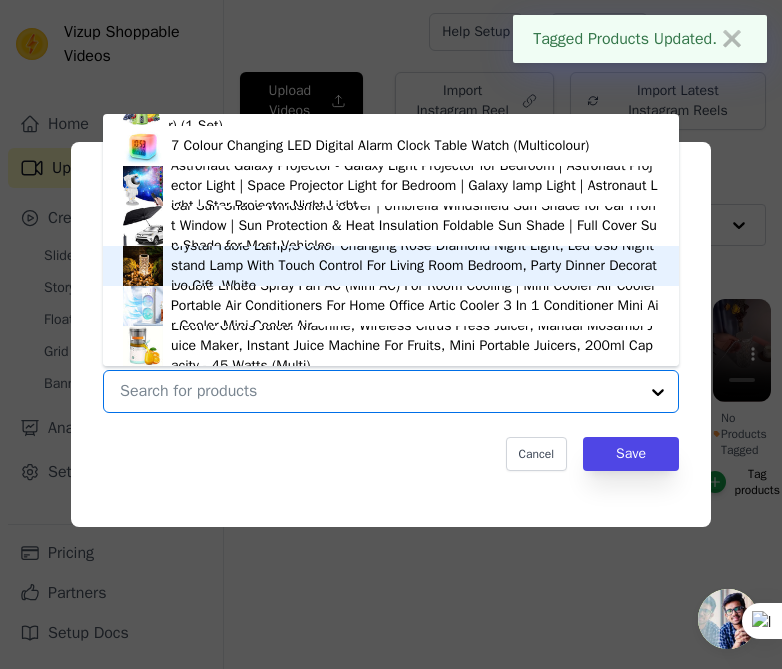 click at bounding box center [143, 266] 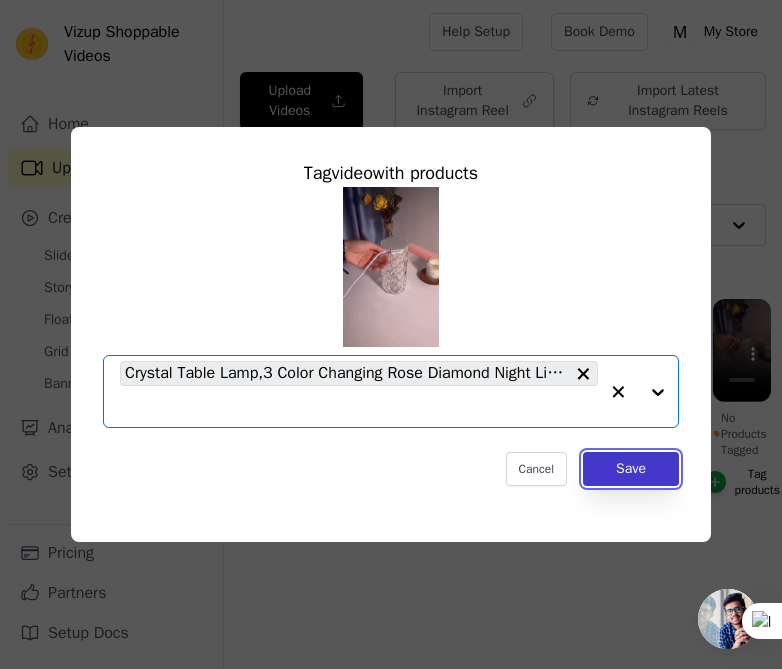 click on "Save" at bounding box center [631, 469] 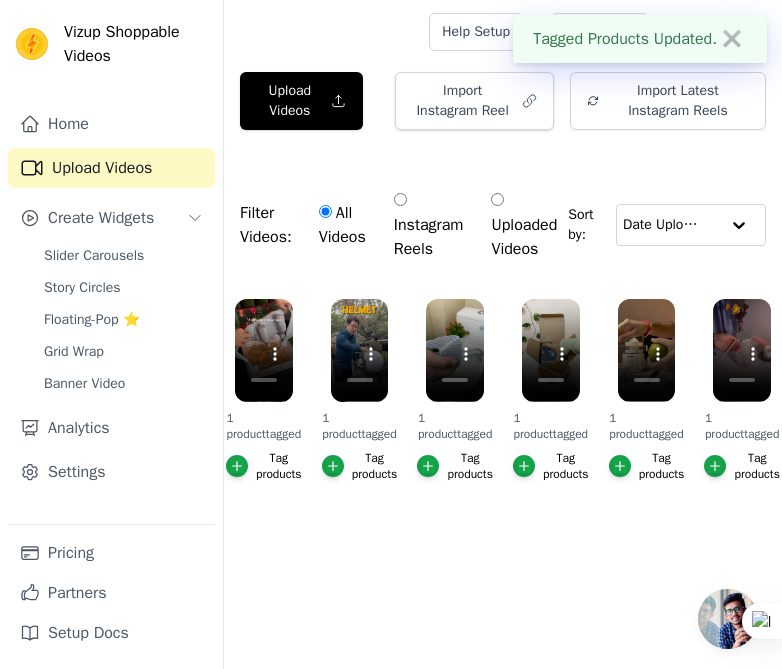 click on "1   product  tagged       Tag products           1   product  tagged       Tag products           1   product  tagged       Tag products           1   product  tagged       Tag products           1   product  tagged       Tag products           1   product  tagged       Tag products" at bounding box center (503, 426) 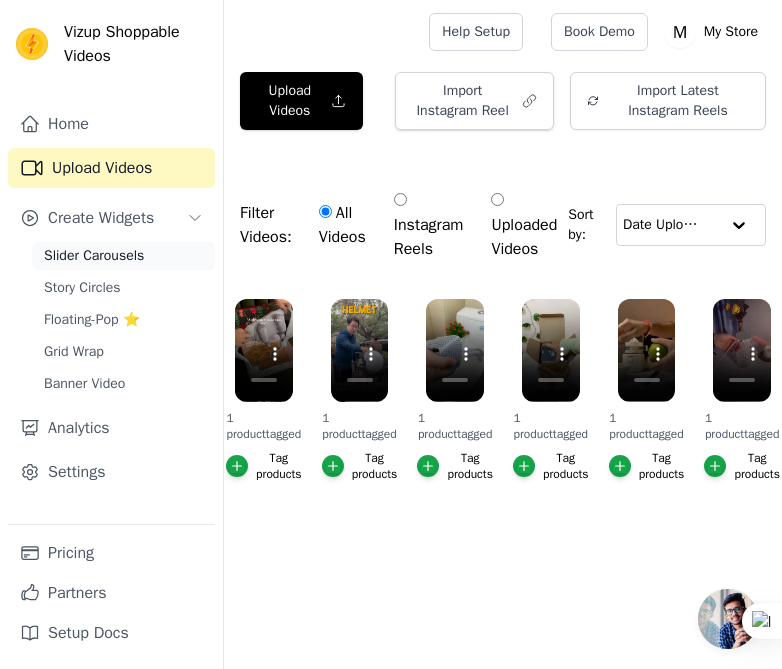 click on "Slider Carousels" at bounding box center (94, 256) 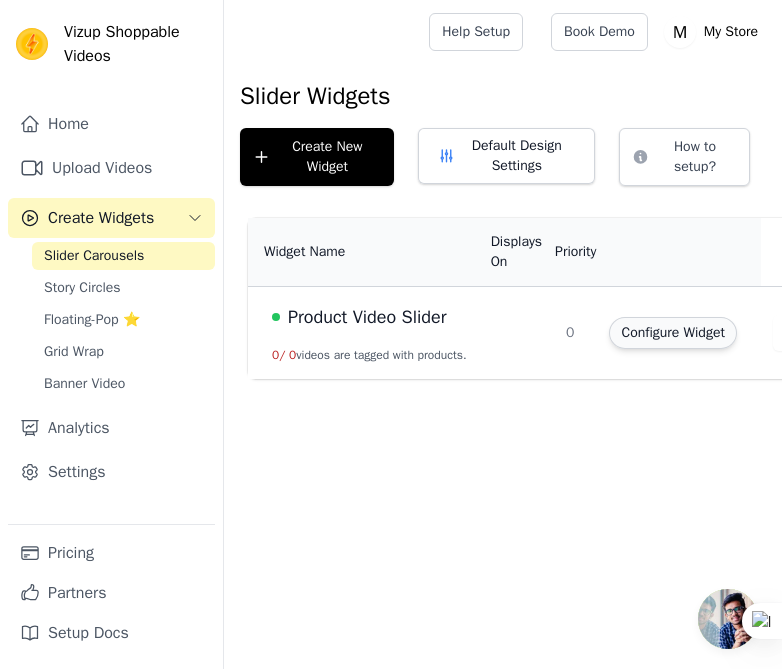 click on "Configure Widget" at bounding box center [672, 333] 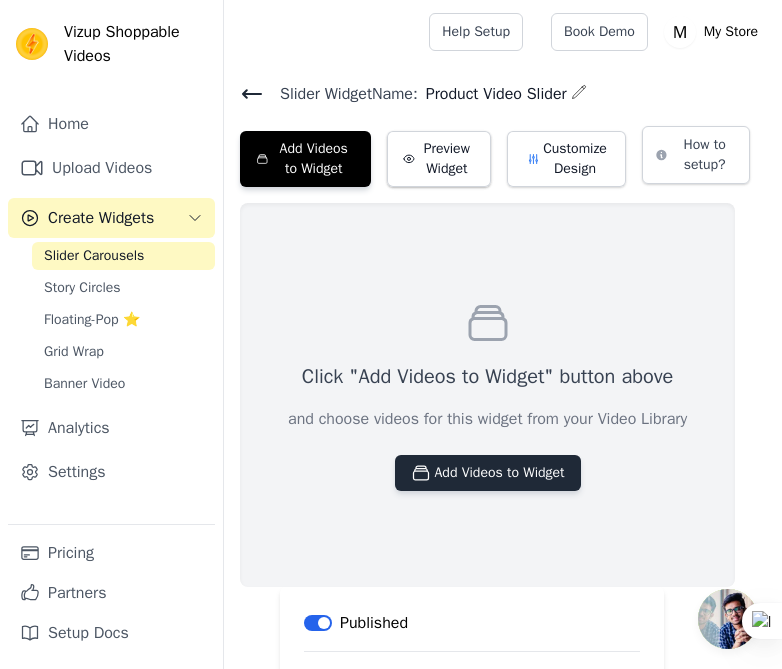 click on "Add Videos to Widget" at bounding box center (488, 473) 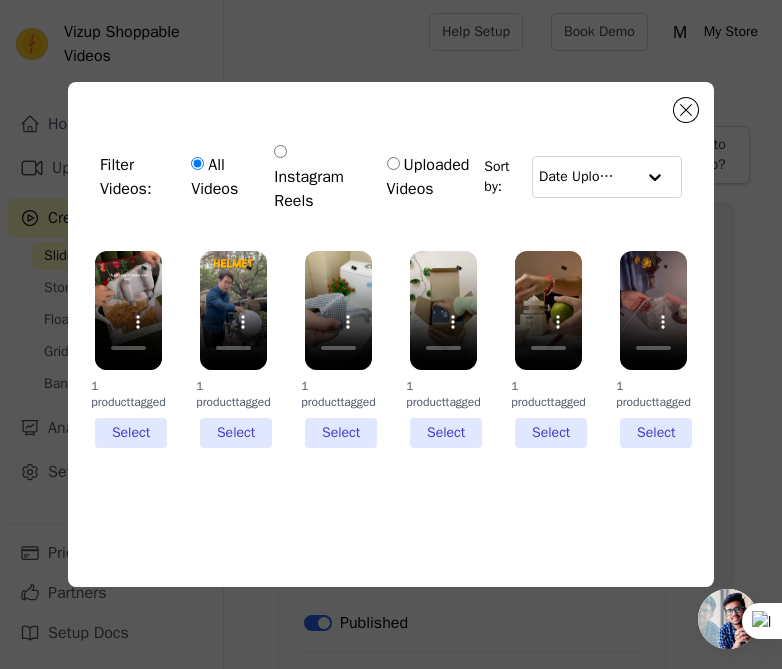 click on "1   product  tagged     Select" at bounding box center (128, 349) 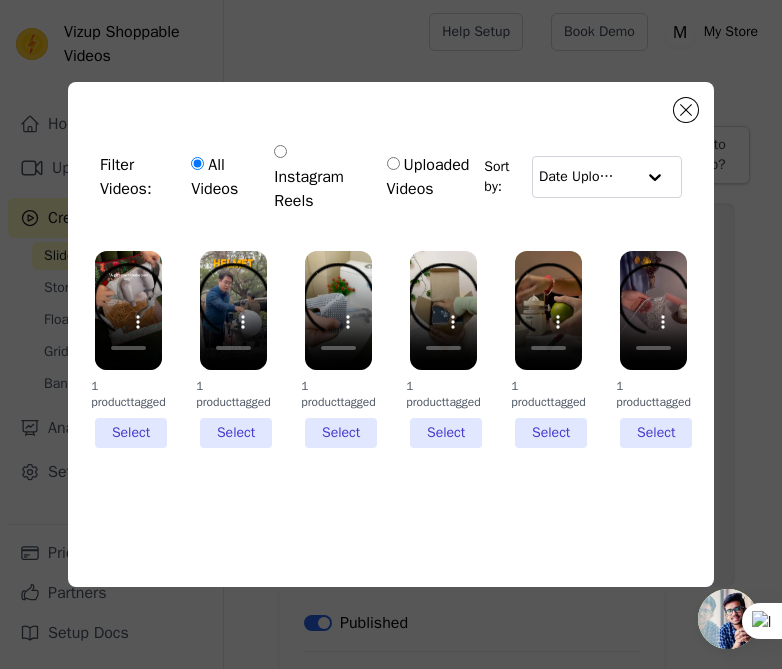 click on "1   product  tagged     Select" at bounding box center (0, 0) 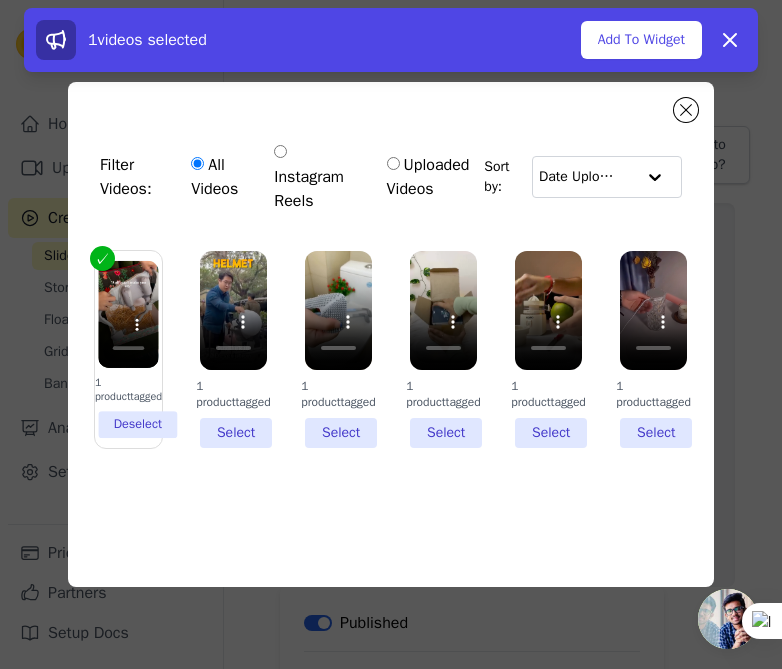 click on "1   product  tagged     Select" at bounding box center [233, 349] 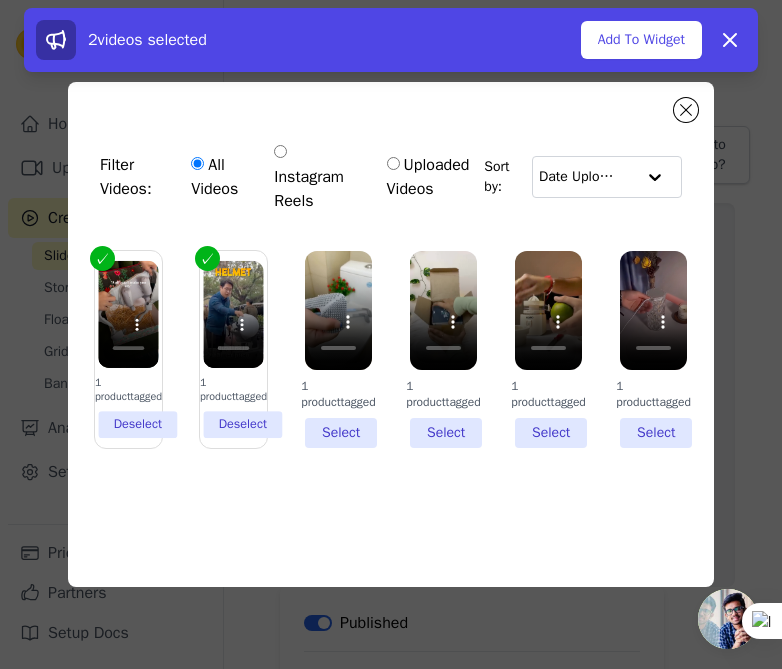 click on "1   product  tagged     Select" at bounding box center (338, 349) 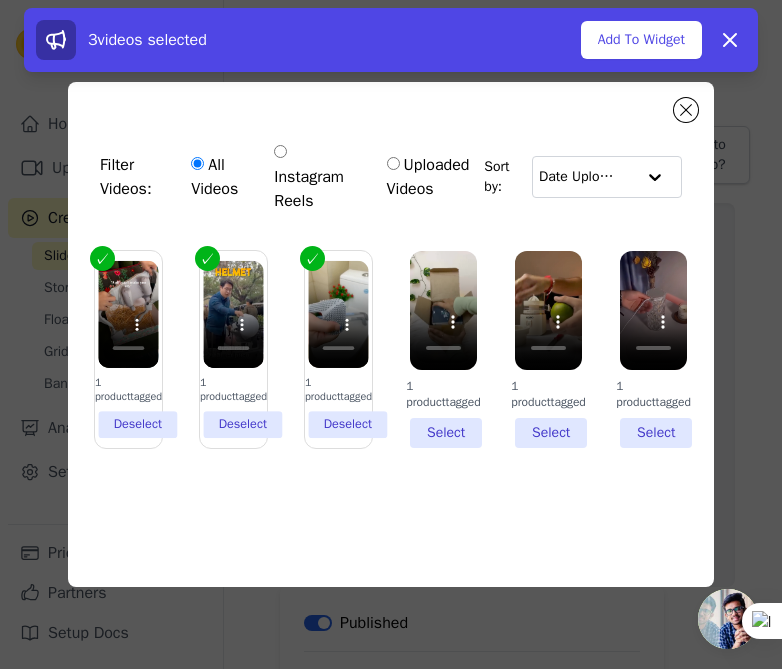 click on "1   product  tagged     Select" at bounding box center [443, 349] 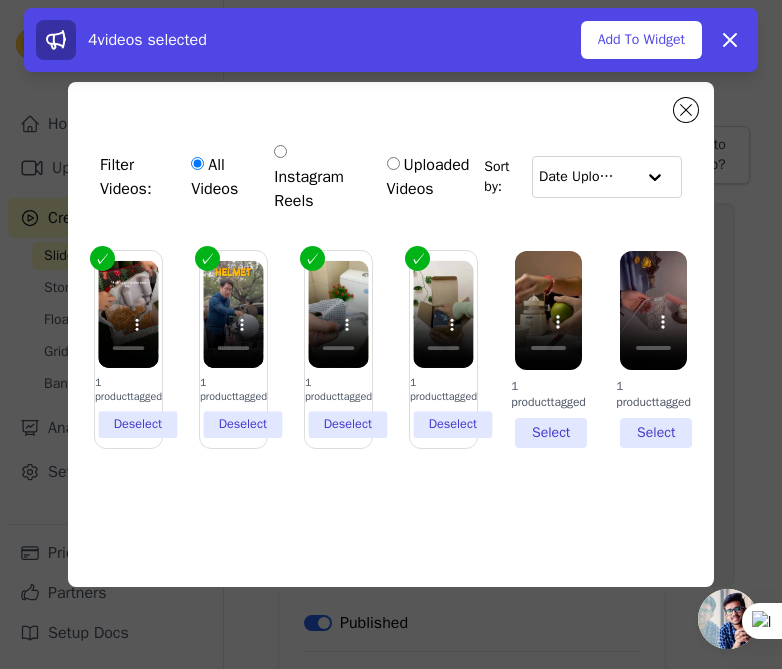 click on "1   product  tagged     Select" at bounding box center (548, 349) 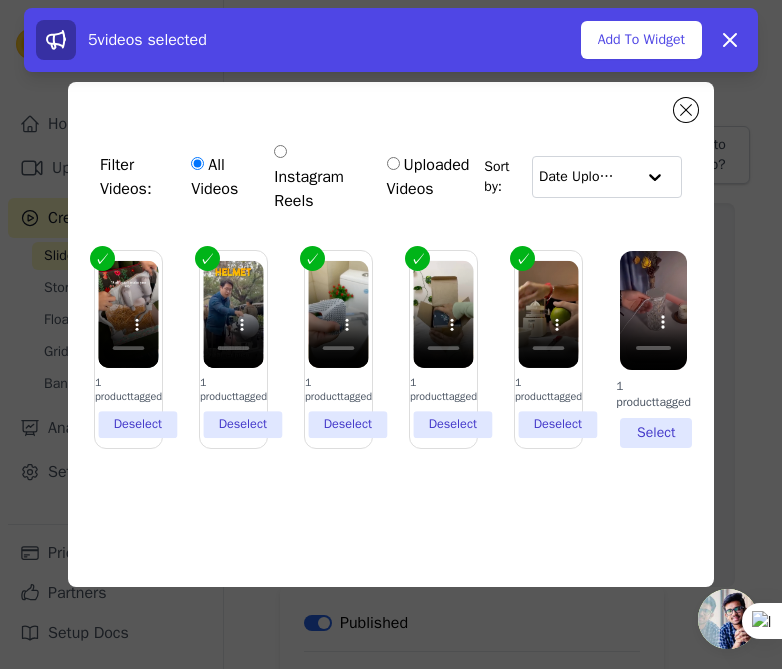 click on "1   product  tagged     Select" at bounding box center [653, 349] 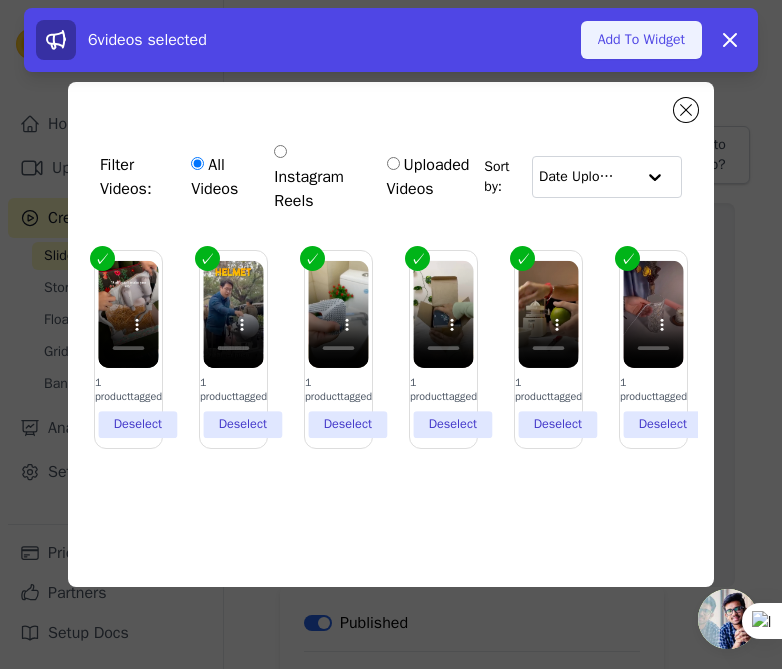 click on "Add To Widget" at bounding box center [641, 40] 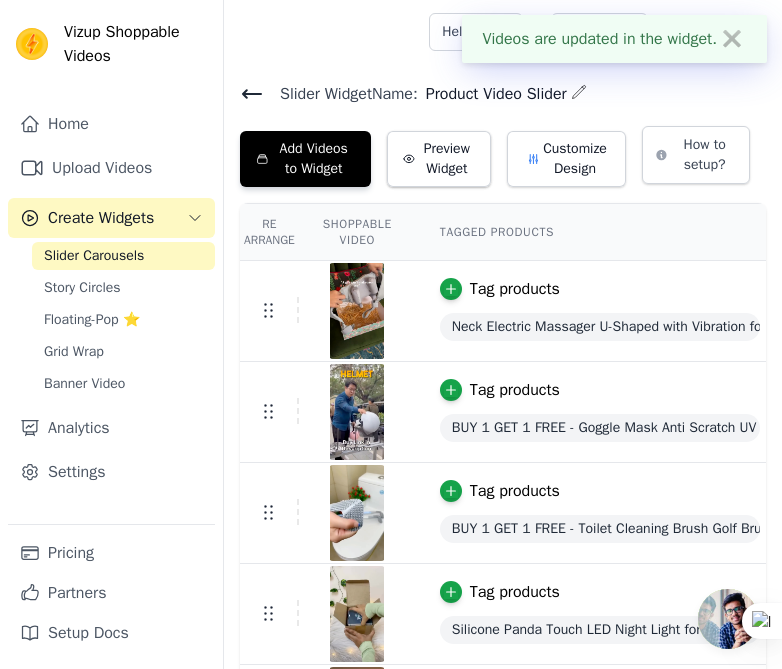 click on "Slider Carousels" at bounding box center (94, 256) 